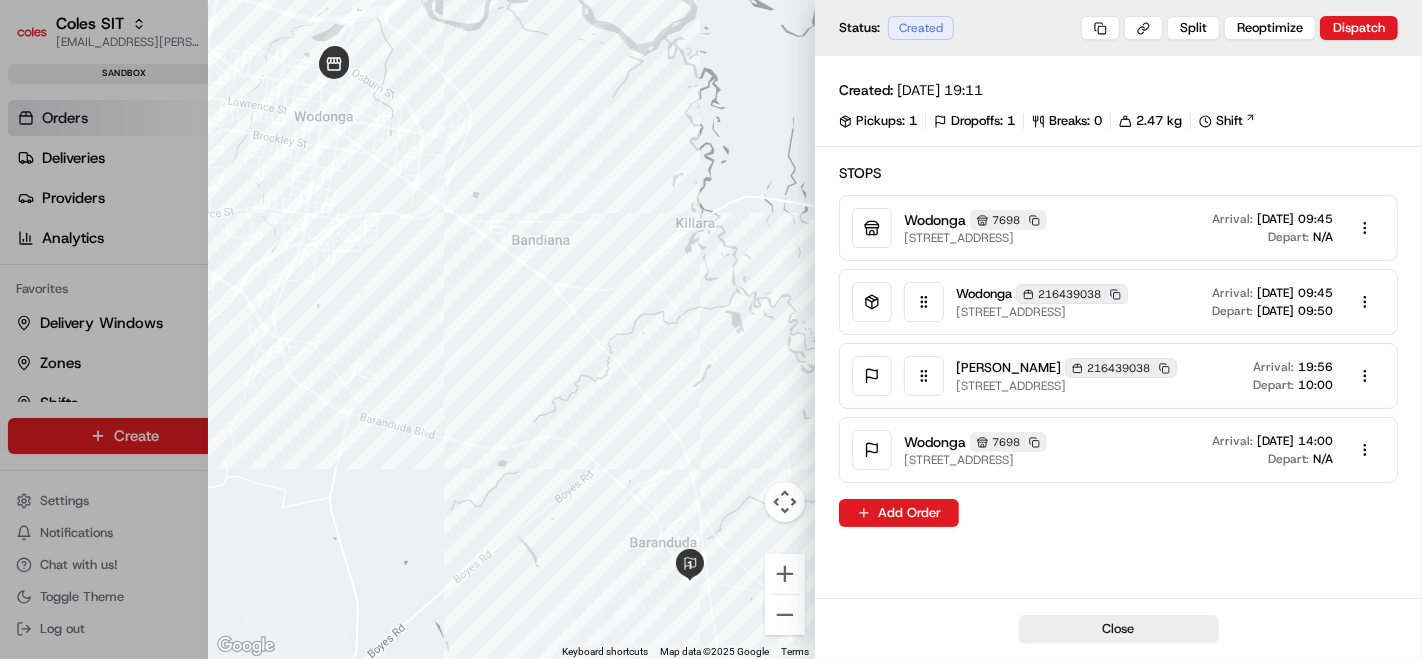 scroll, scrollTop: 0, scrollLeft: 0, axis: both 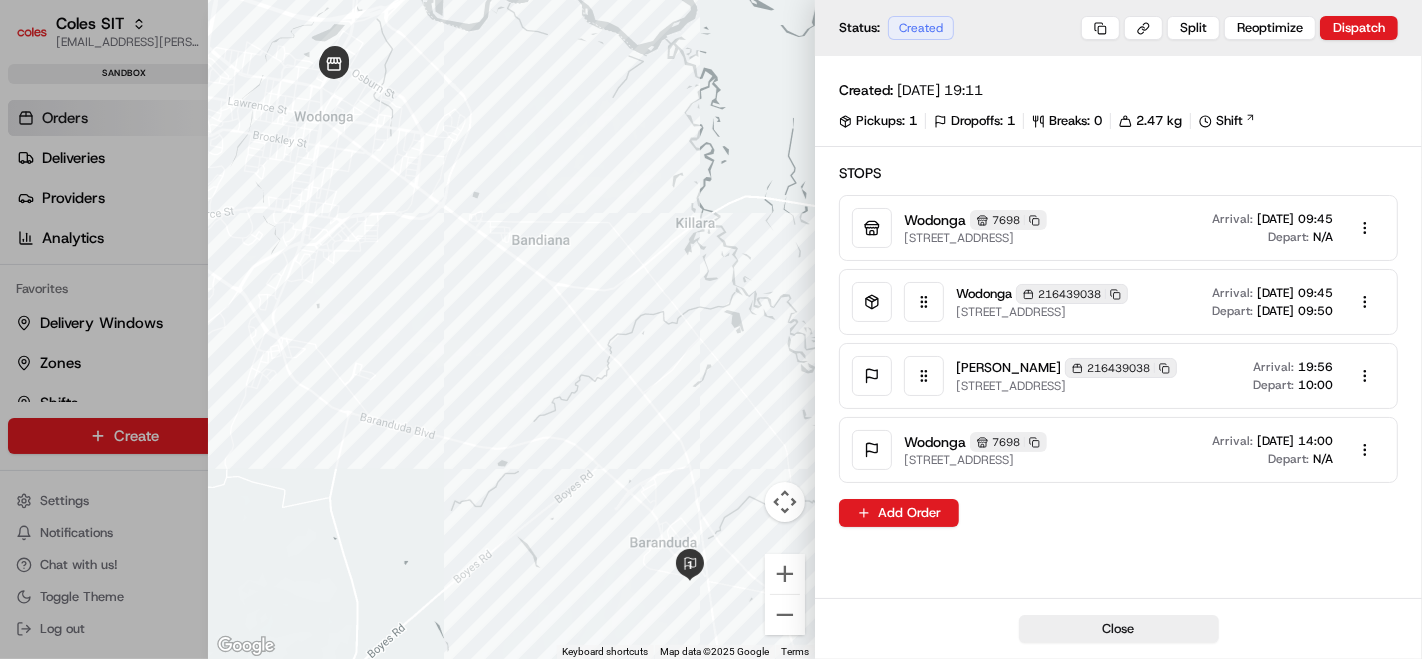 click at bounding box center [711, 329] 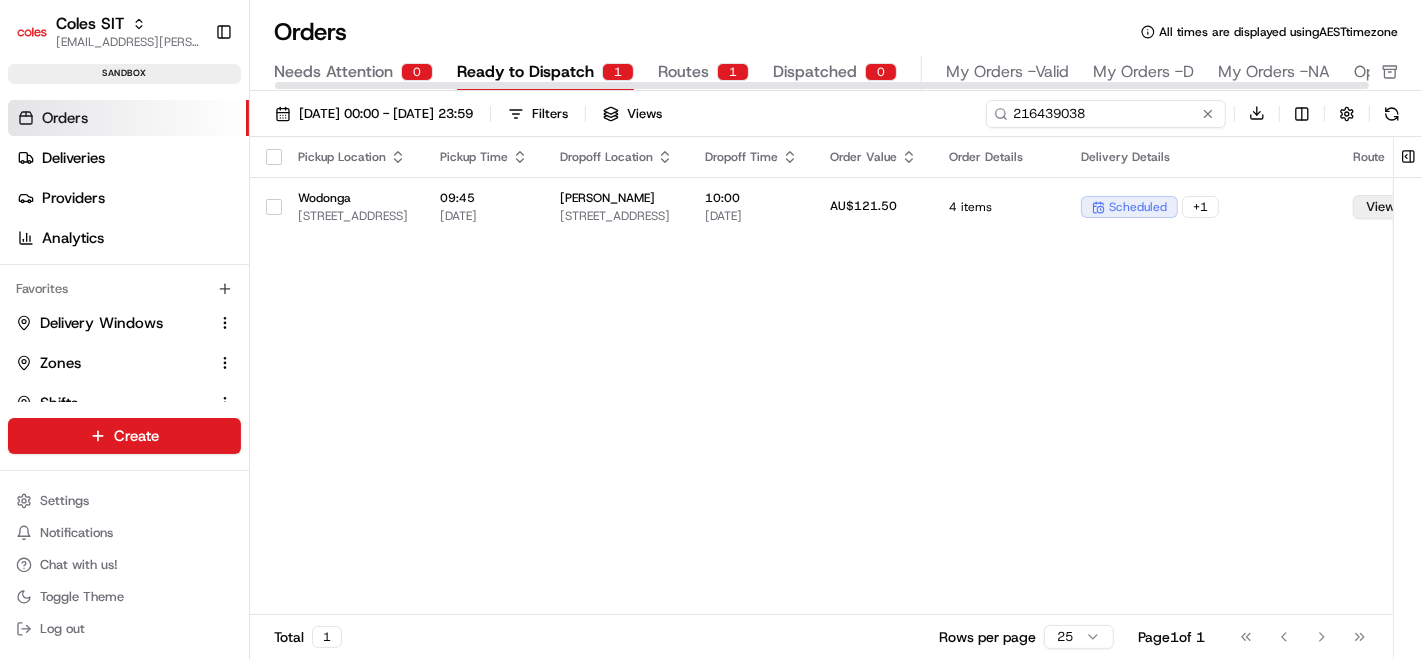 click on "216439038" at bounding box center [1106, 114] 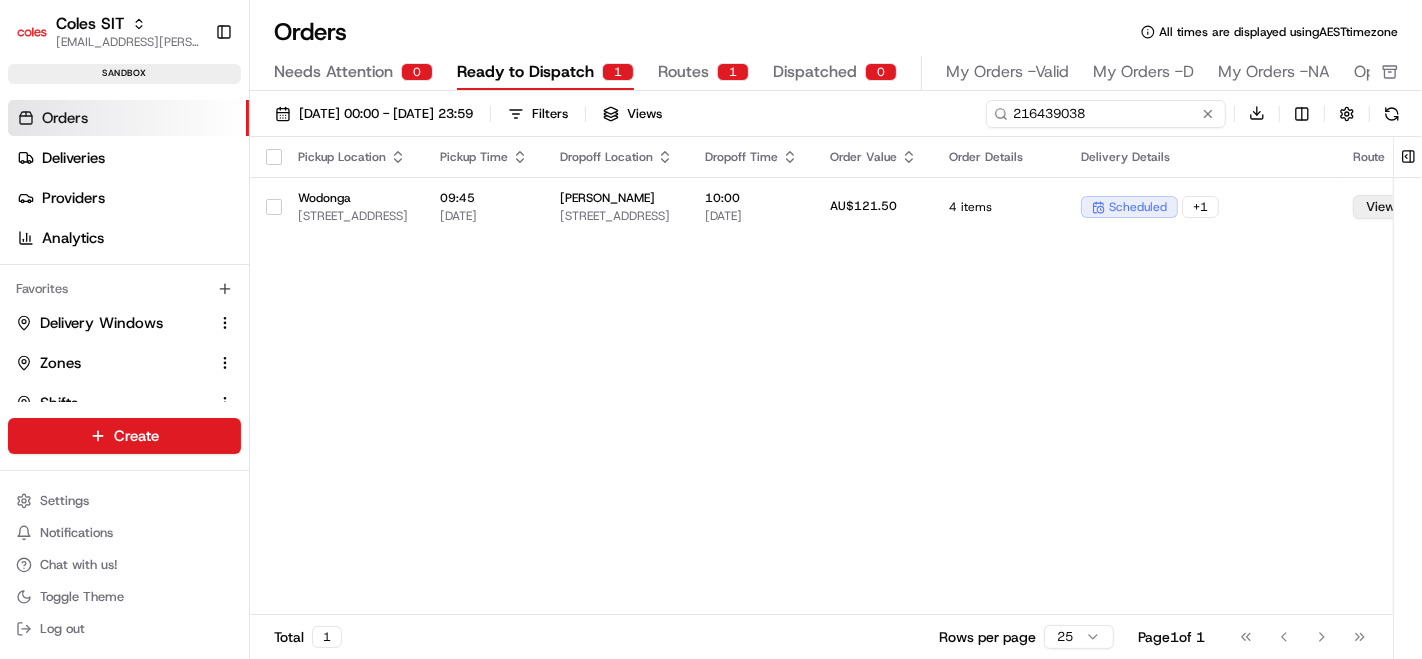 click on "216439038" at bounding box center [1106, 114] 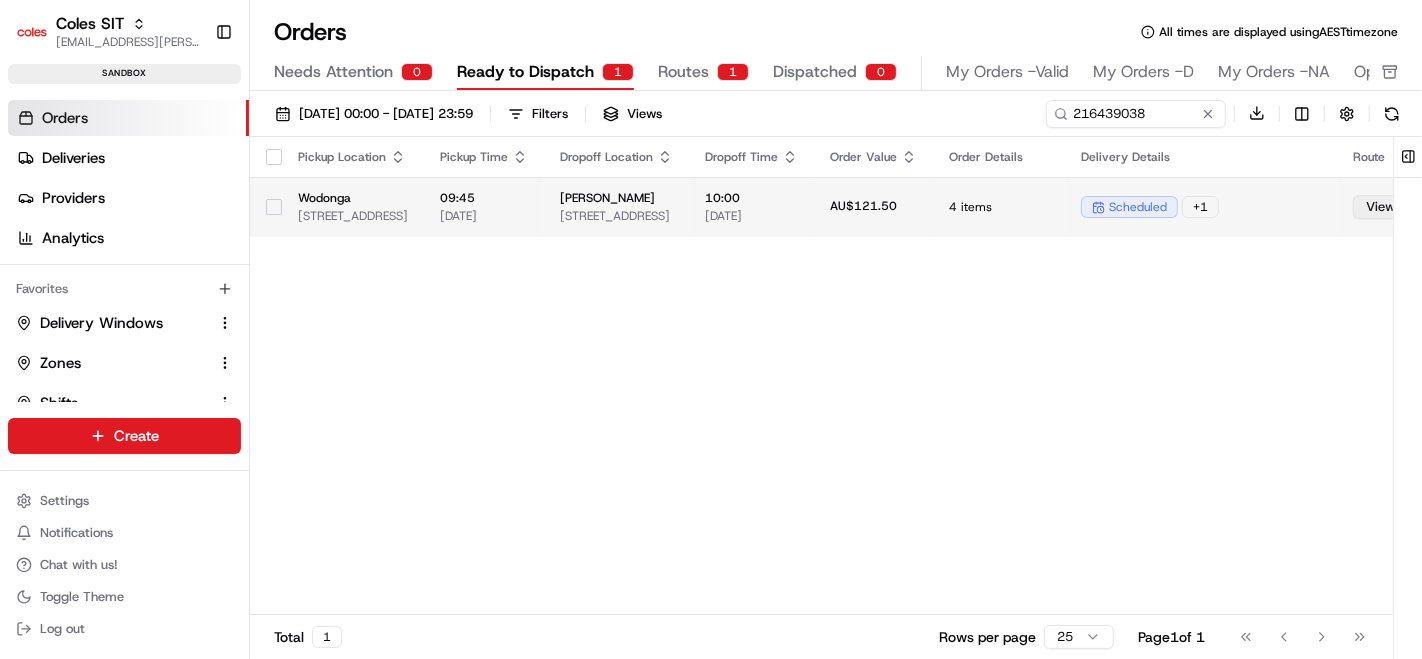 scroll, scrollTop: 0, scrollLeft: 0, axis: both 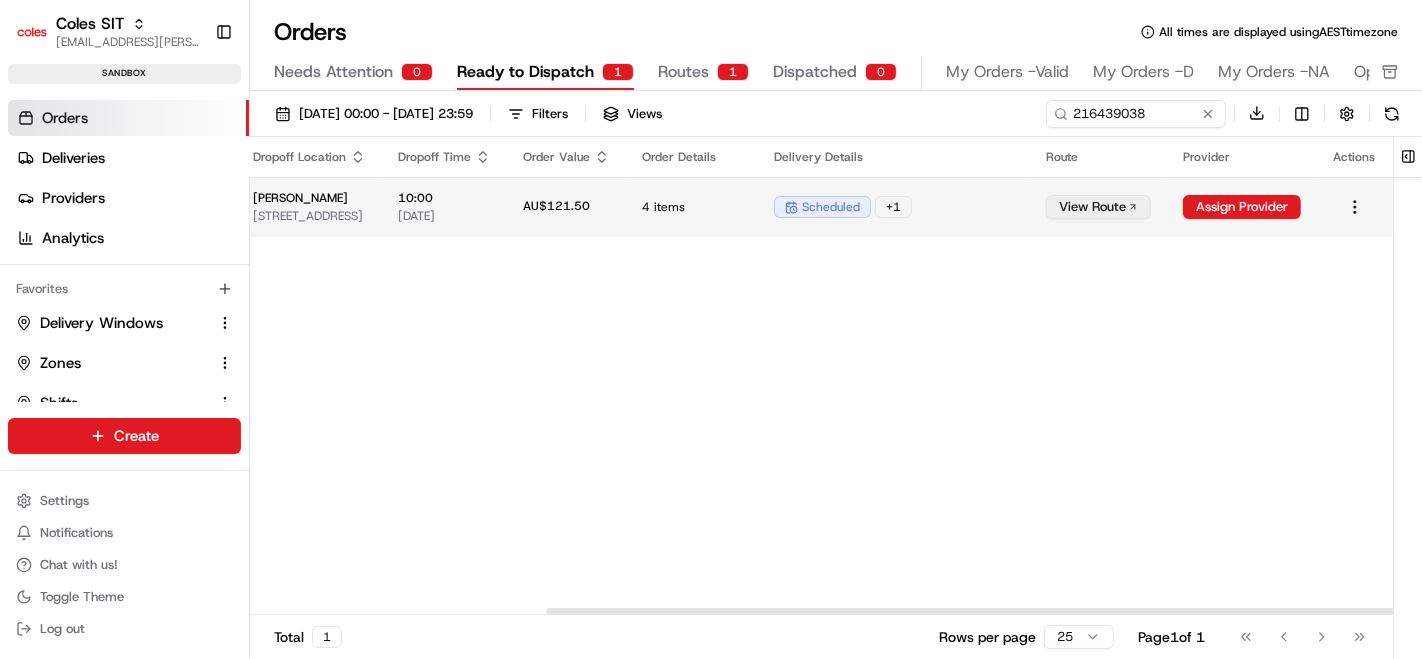 click on "View Route" at bounding box center (1098, 207) 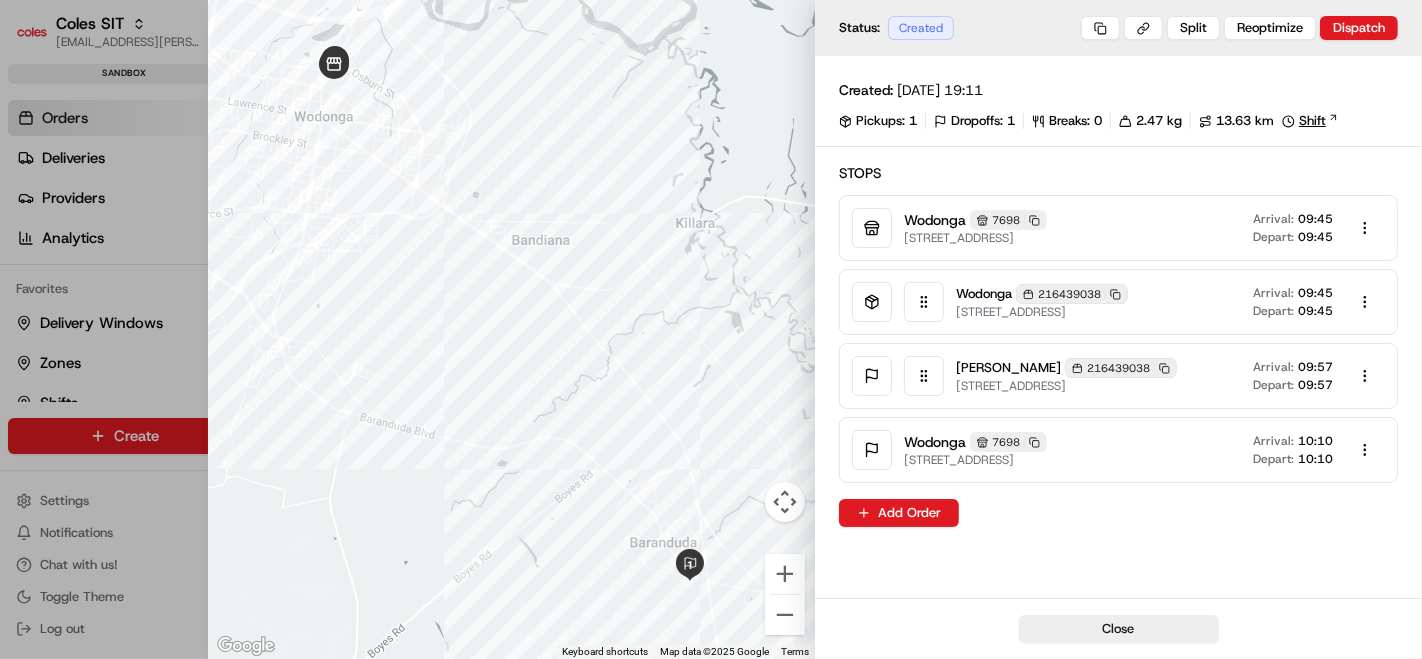 click 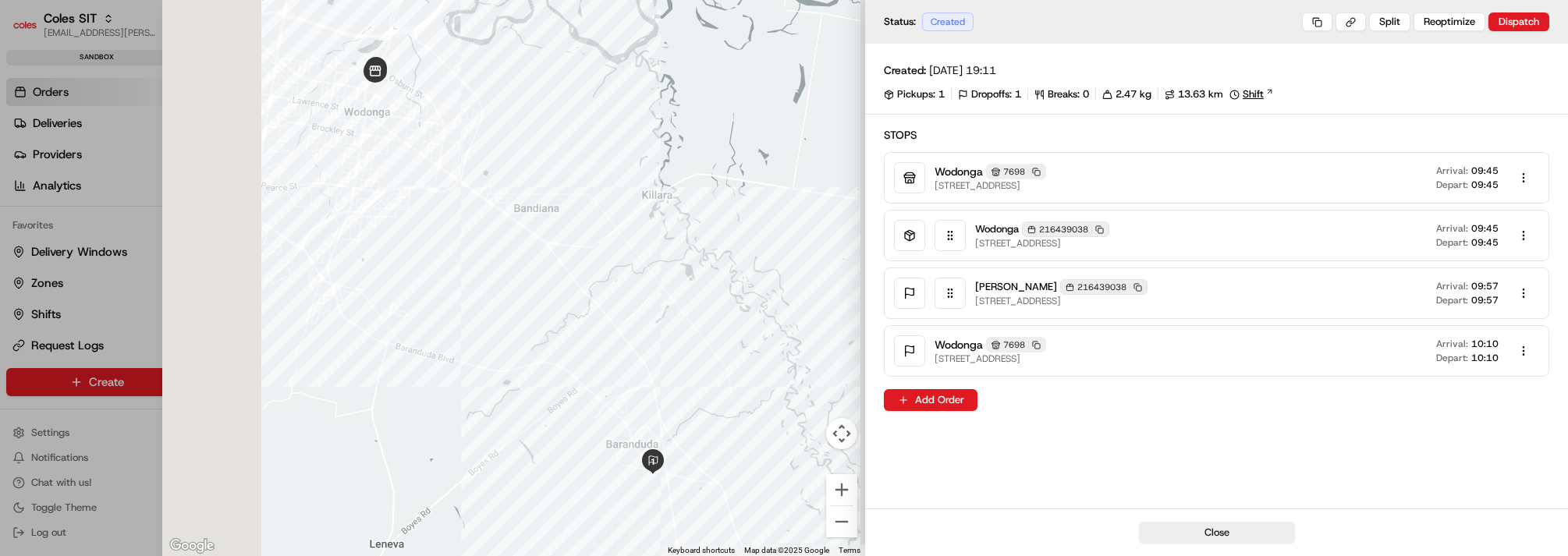 scroll, scrollTop: 0, scrollLeft: 0, axis: both 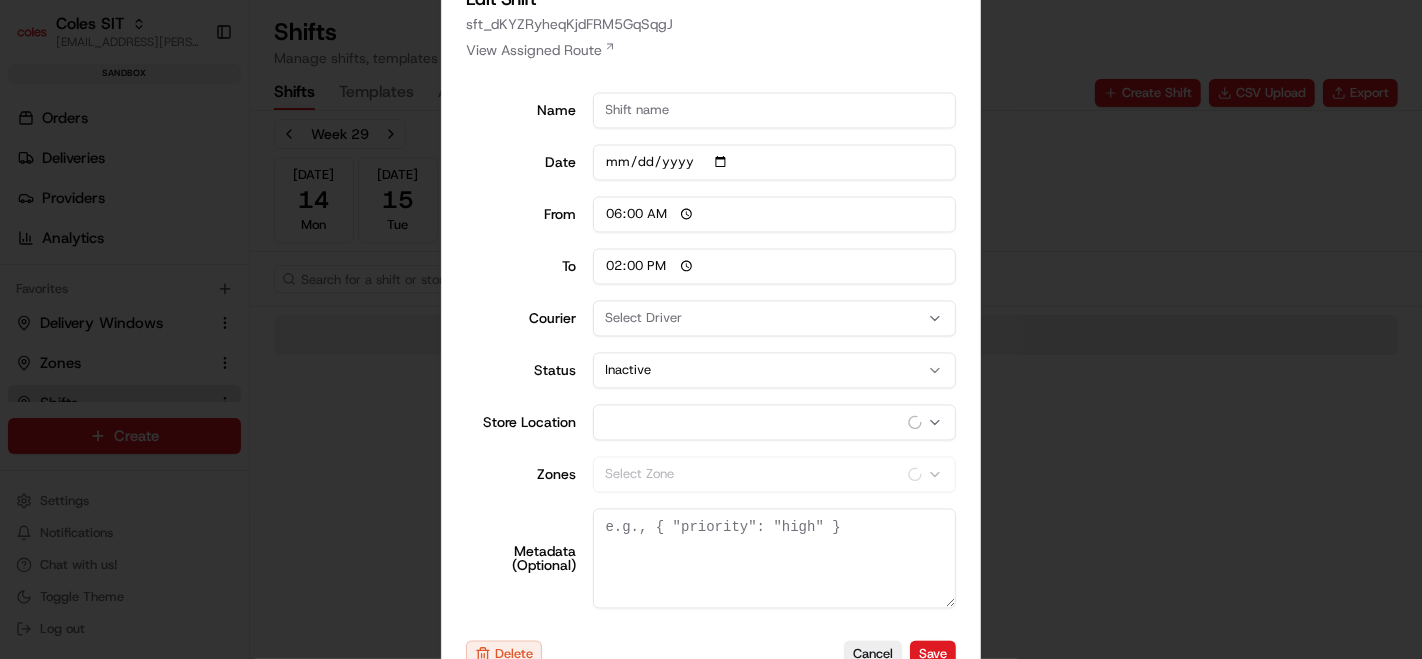 select on "ACTIVE" 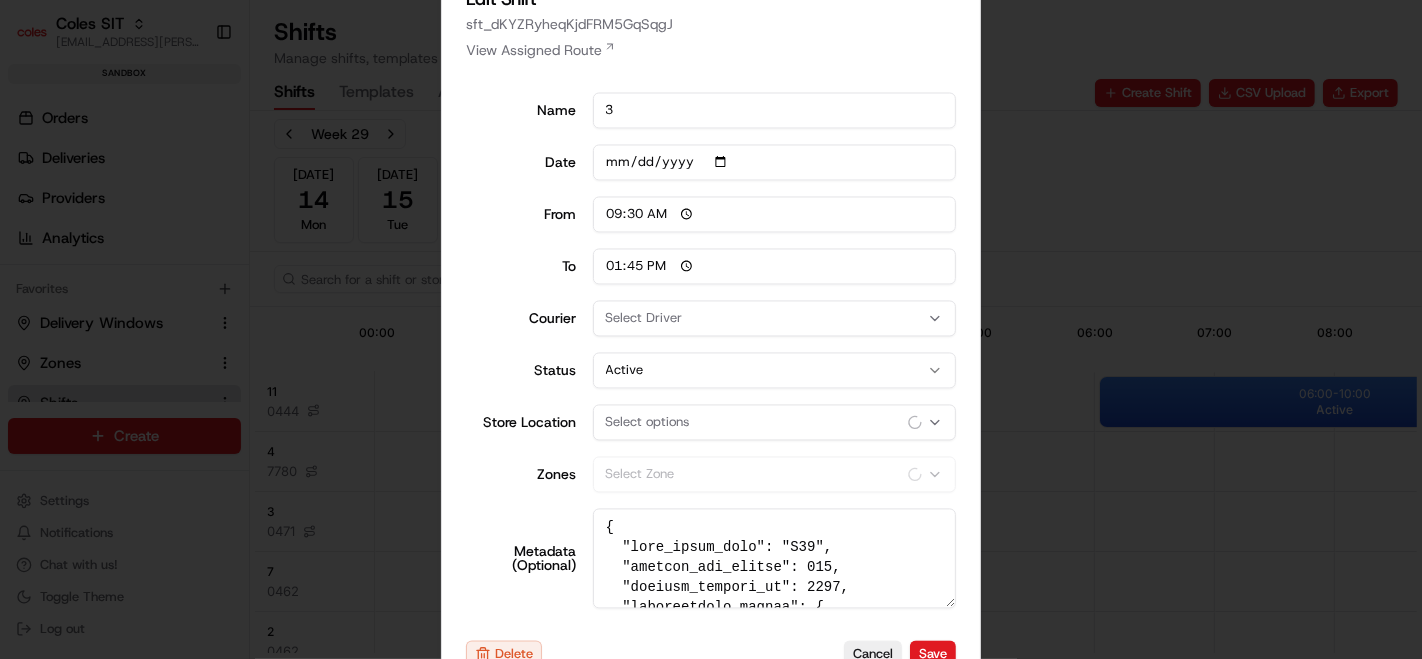 type on "3" 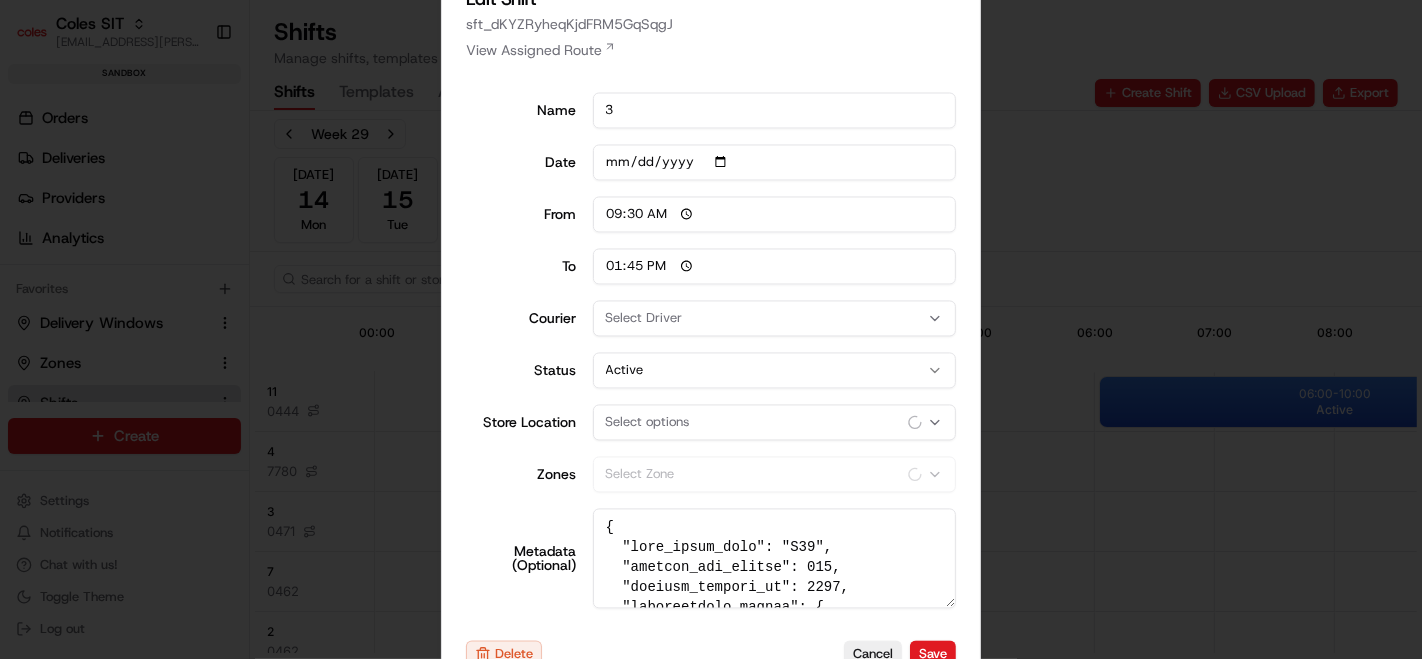 type on "2025-07-20" 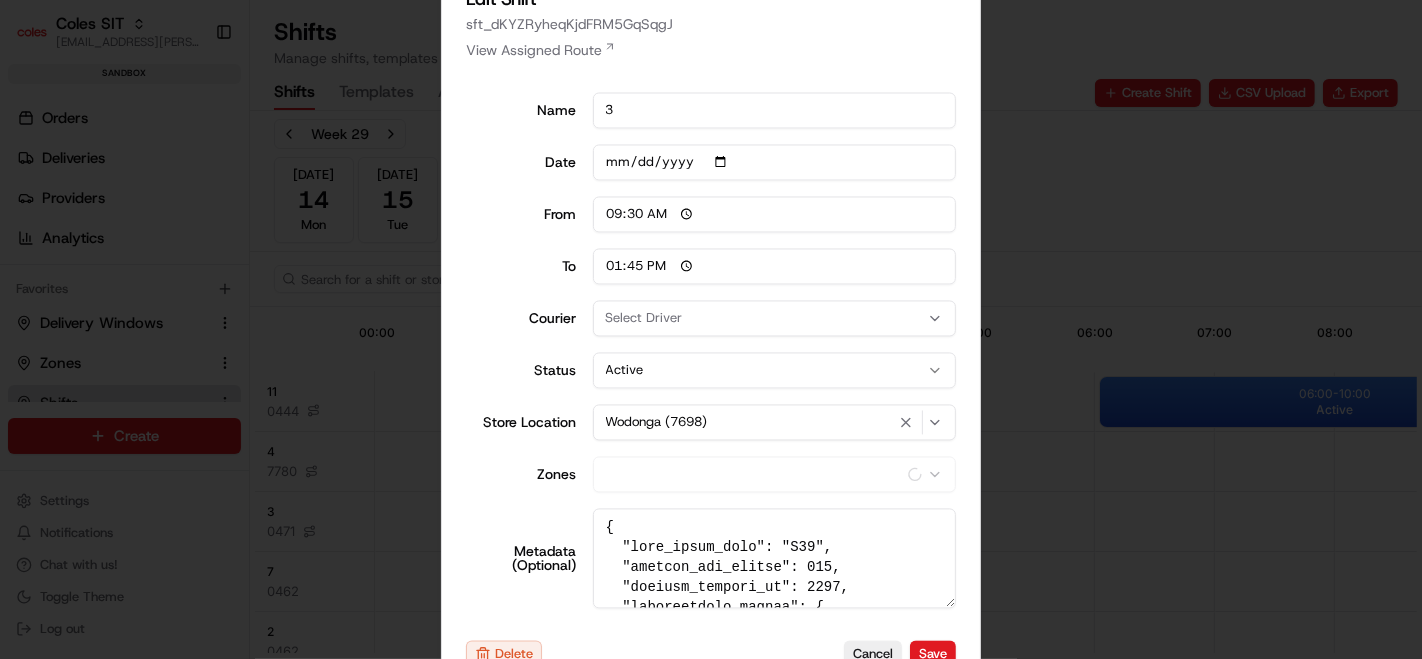 scroll, scrollTop: 0, scrollLeft: 0, axis: both 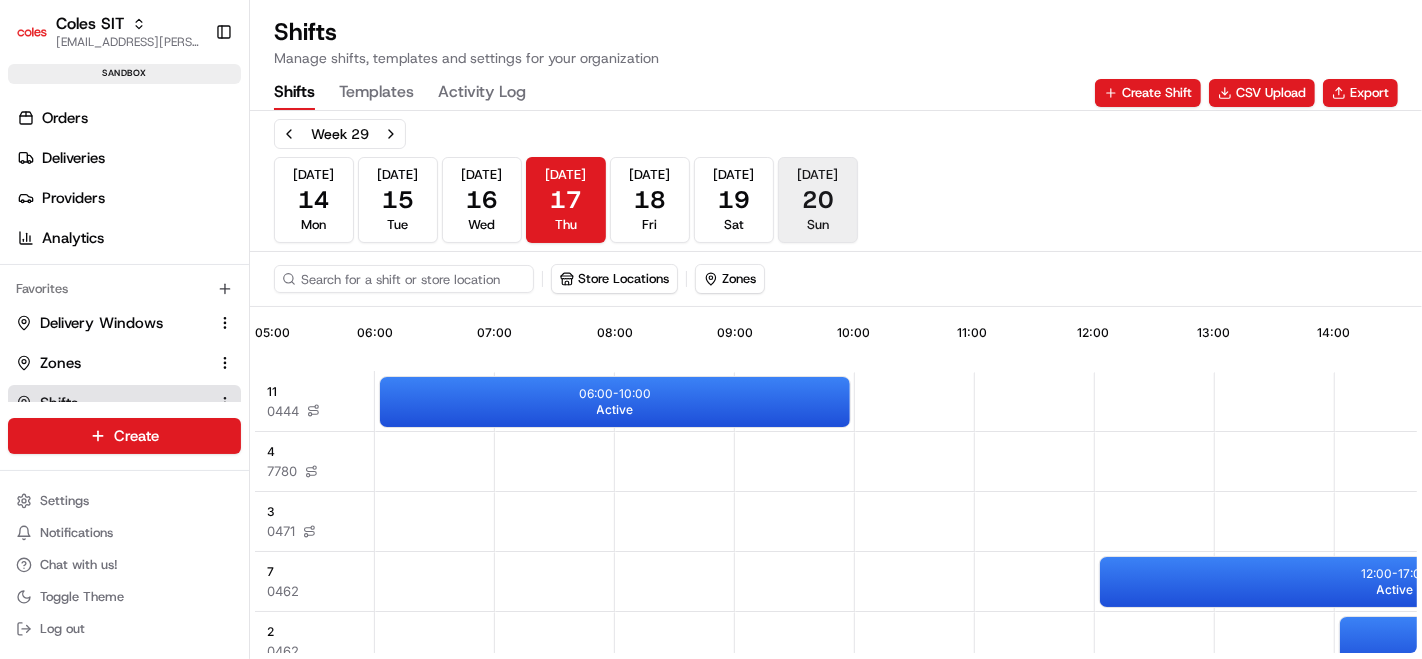 click on "20" at bounding box center [818, 200] 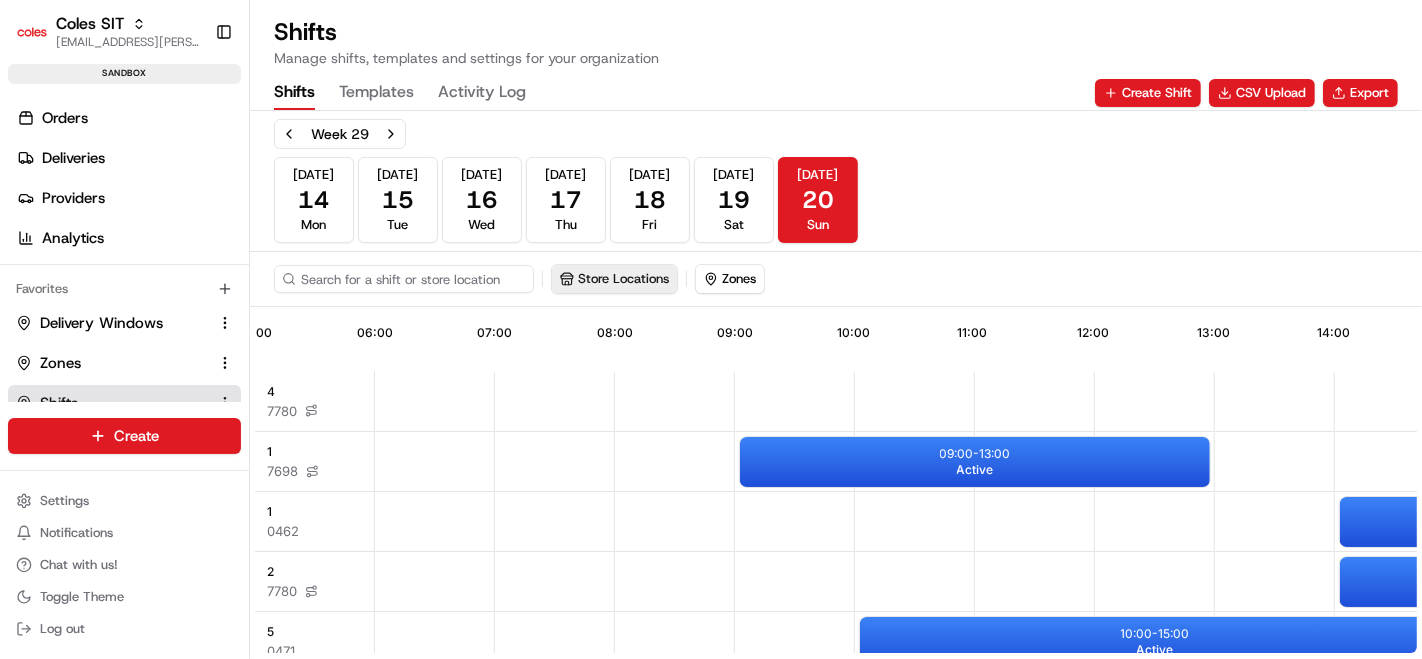 click on "Store Locations" at bounding box center [614, 279] 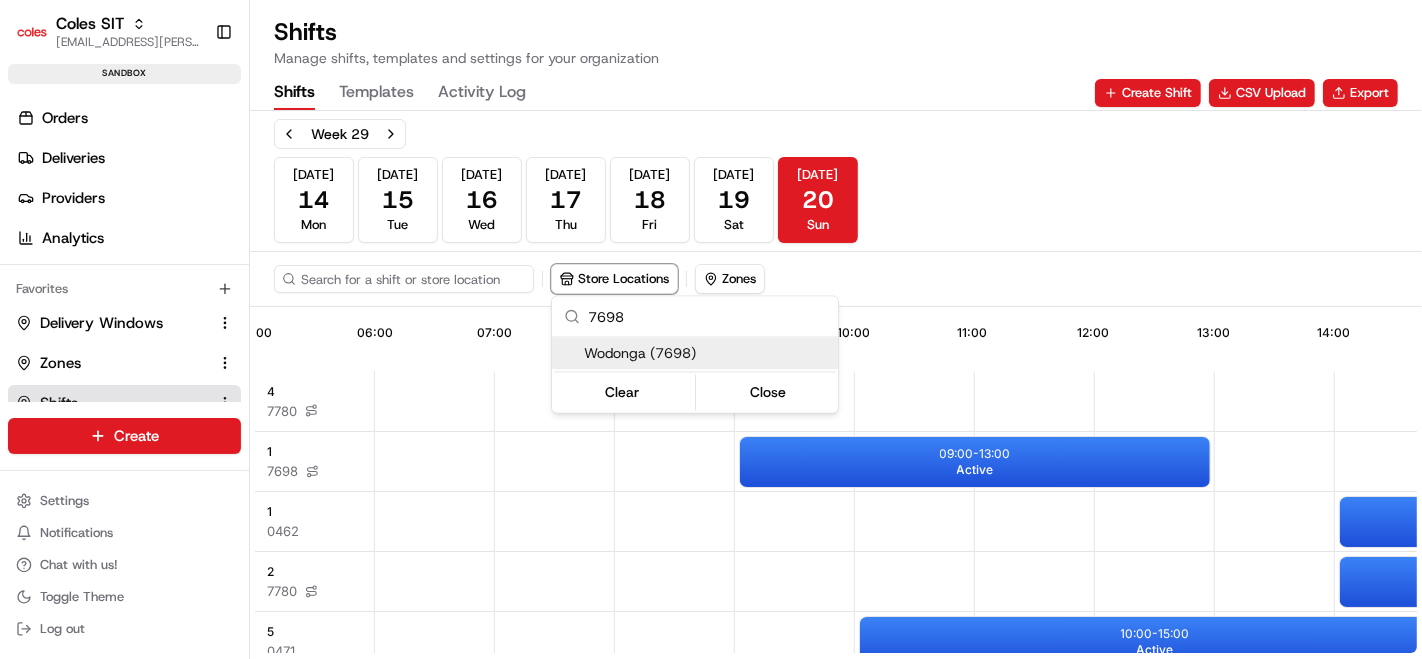 type on "7698" 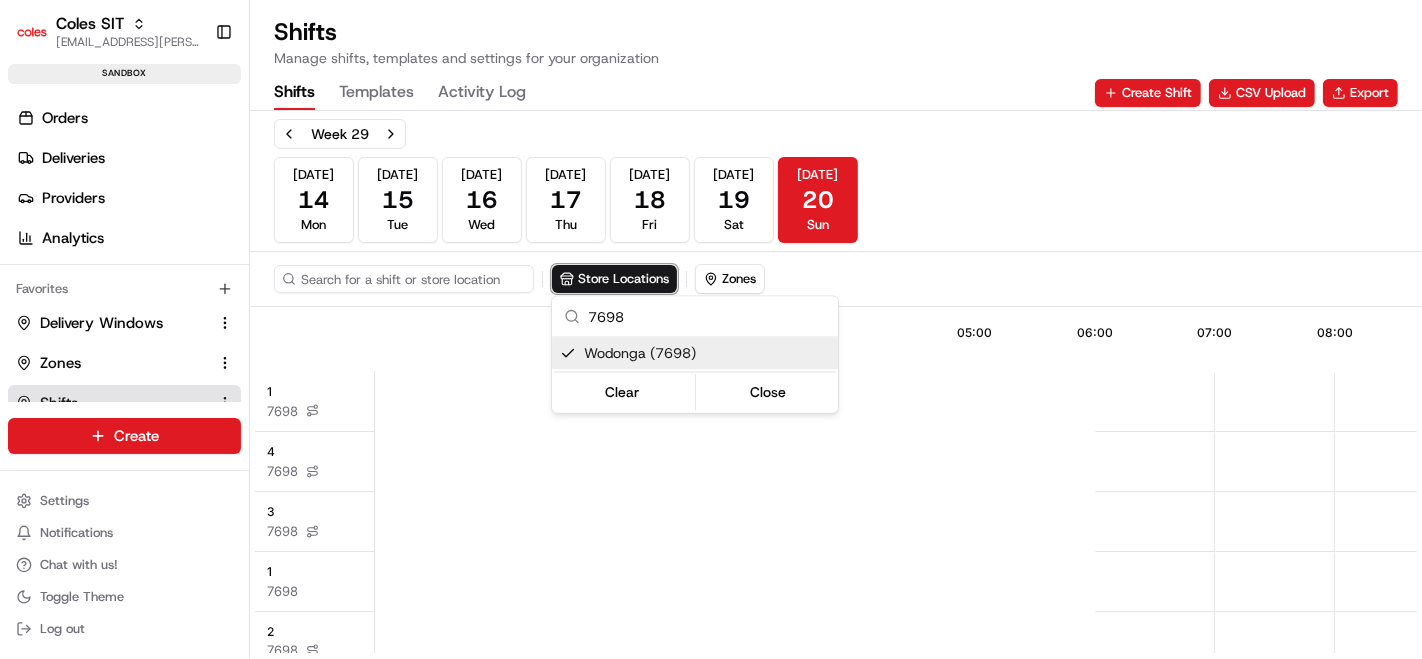 click on "Coles SIT piyush.raghav@coles.com.au Toggle Sidebar sandbox Orders Deliveries Providers Analytics Favorites Delivery Windows Zones Shifts Request Logs Webhooks Main Menu Members & Organization Organization Users Roles Preferences Customization Tracking Orchestration Automations Dispatch Strategy Optimization Strategy Locations Pickup Locations Dropoff Locations Zones Shifts Delivery Windows Billing Billing Integrations Notification Triggers Webhooks API Keys Request Logs Create Settings Notifications Chat with us! Toggle Theme Log out Shifts Manage shifts, templates and settings for your organization Shifts Templates Activity Log  Create Shift  CSV Upload  Export Week 29 Jul 14 Mon Jul 15 Tue Jul 16 Wed Jul 17 Thu Jul 18 Fri Jul 19 Sat Jul 20 Sun Store Locations Zones 20:12 05:00 06:00 07:00 08:00 09:00 10:00 11:00 12:00 13:00 14:00 15:00 1 7698 4 7698 3 7698 1 7698 2 7698 10:00  -  13:50 Active 09:00  -  13:00 Active 09:15  -  13:30 Active 09:30  -  13:45 Active 09:45  -  14:00 Active" at bounding box center [711, 329] 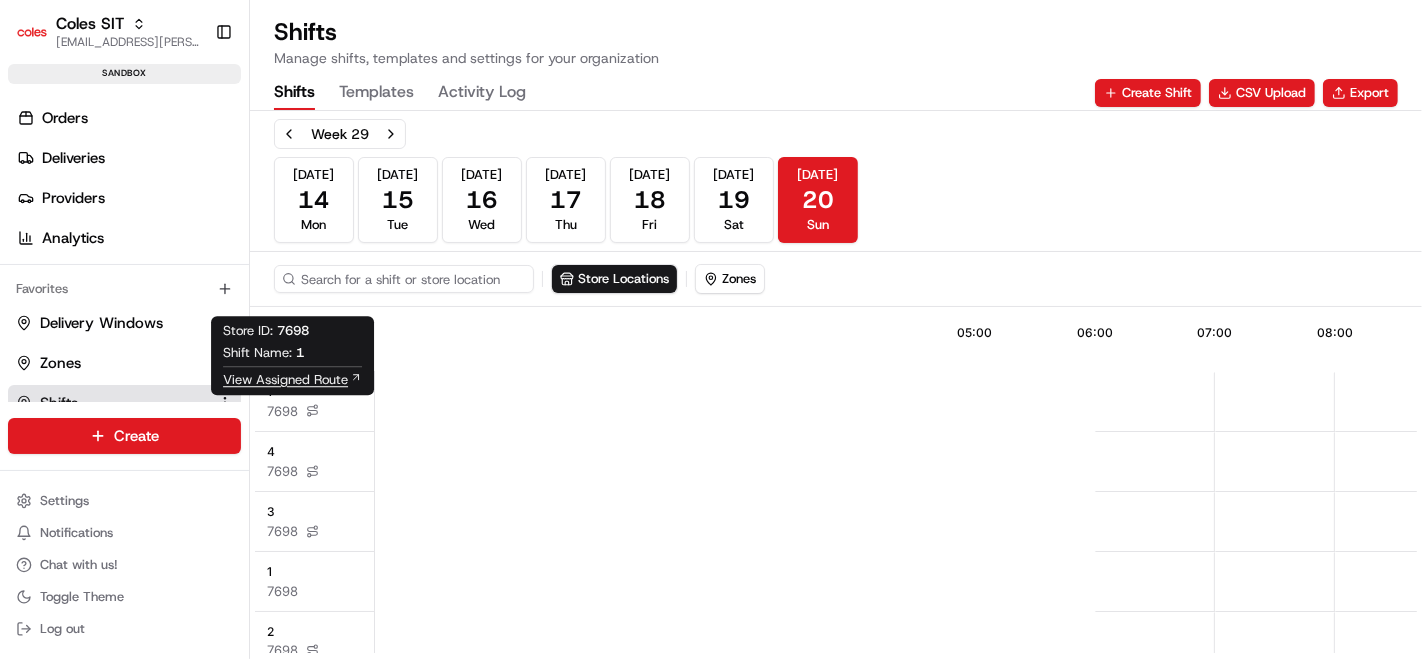 click on "View Assigned Route" at bounding box center (285, 380) 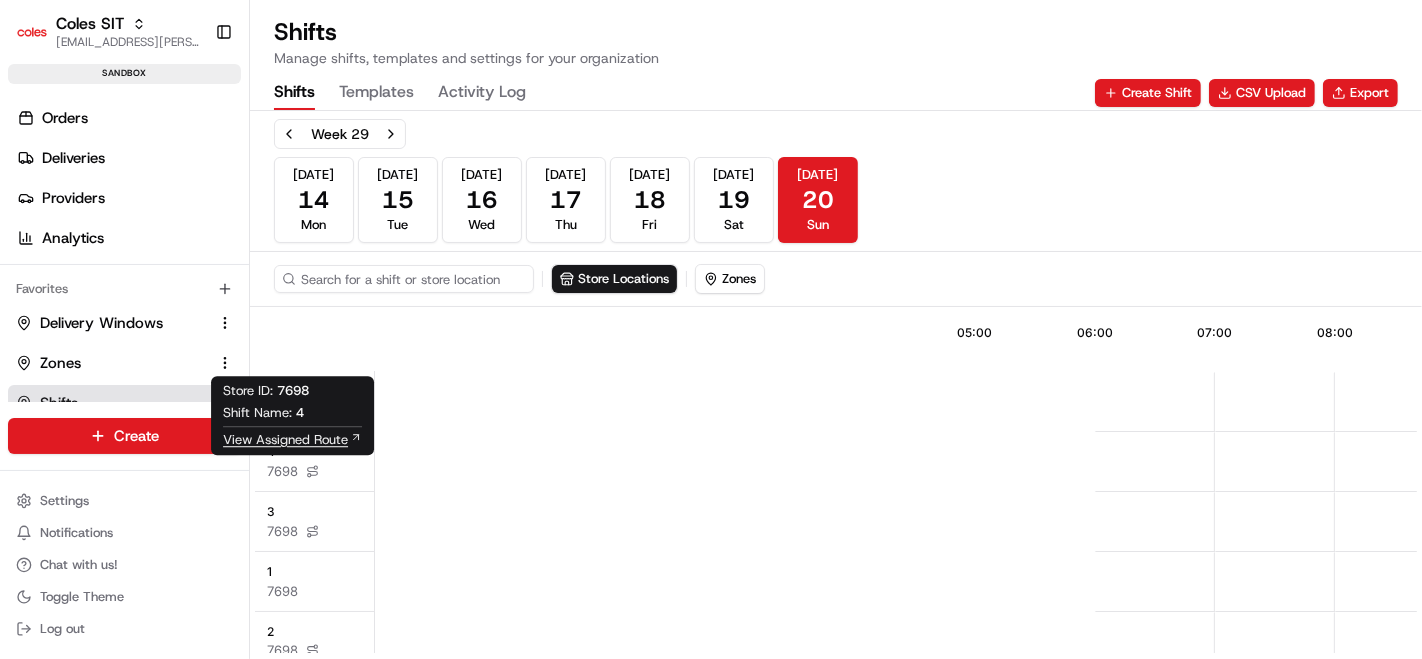 click on "View Assigned Route" at bounding box center [285, 440] 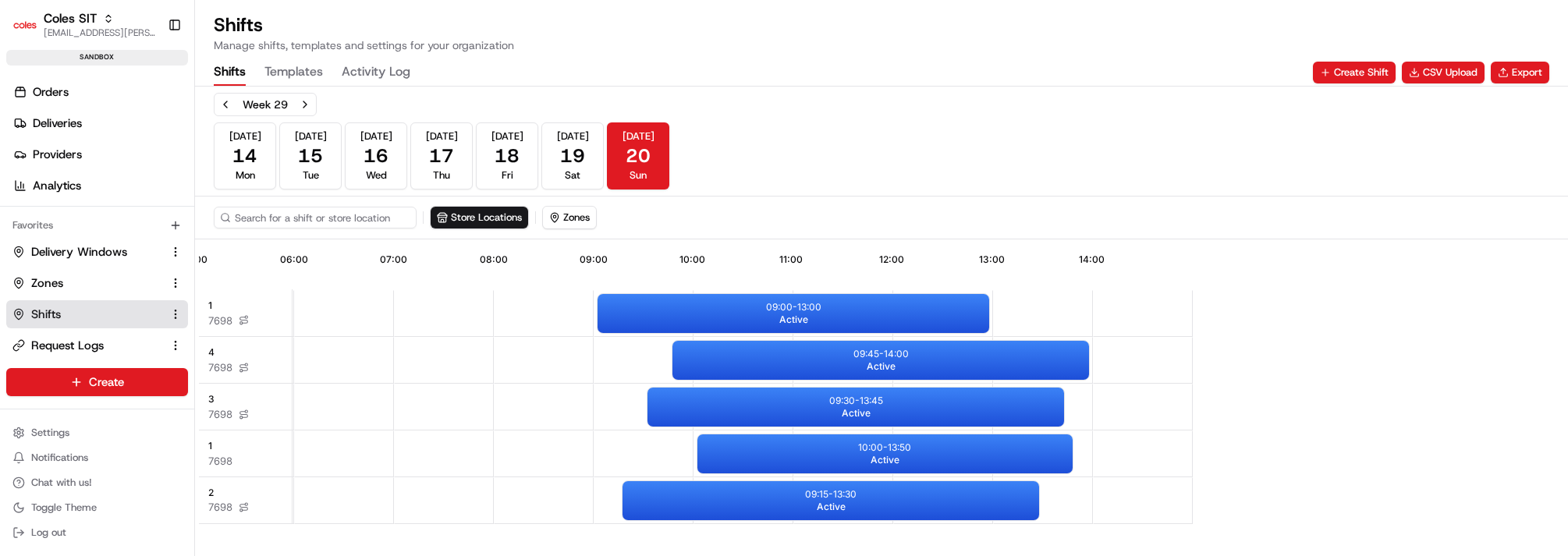 scroll, scrollTop: 0, scrollLeft: 601, axis: horizontal 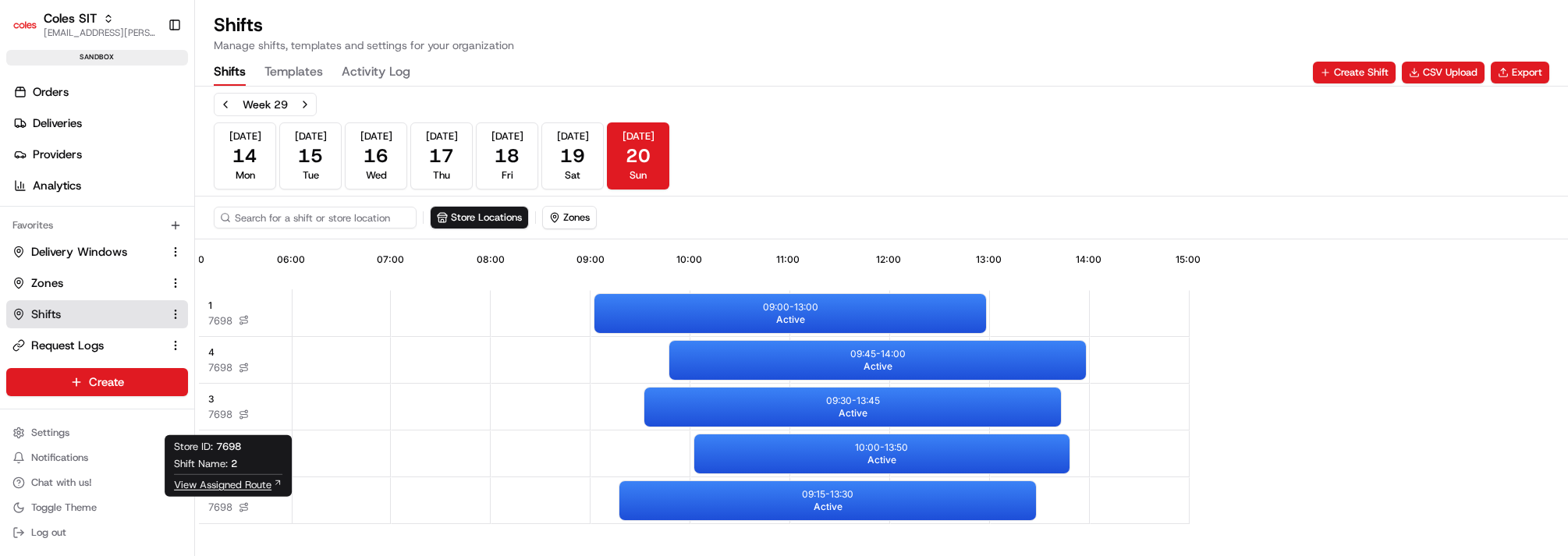 click on "View Assigned Route" at bounding box center [222, 485] 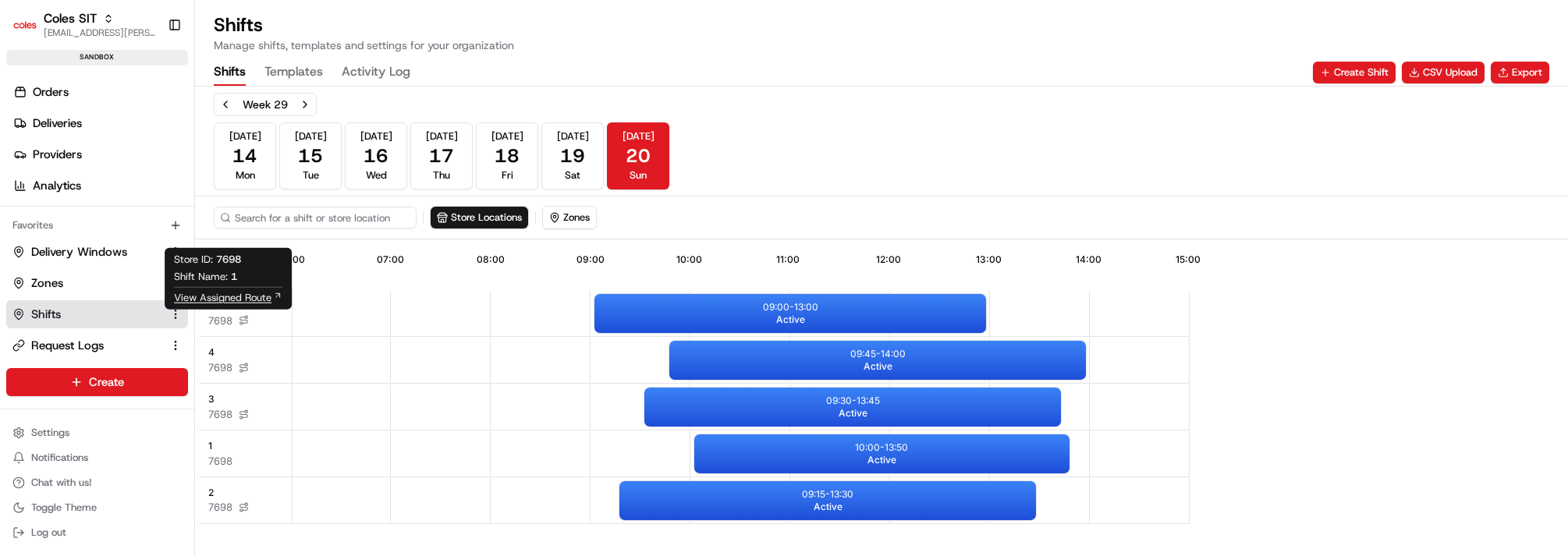 click on "View Assigned Route" at bounding box center [222, 298] 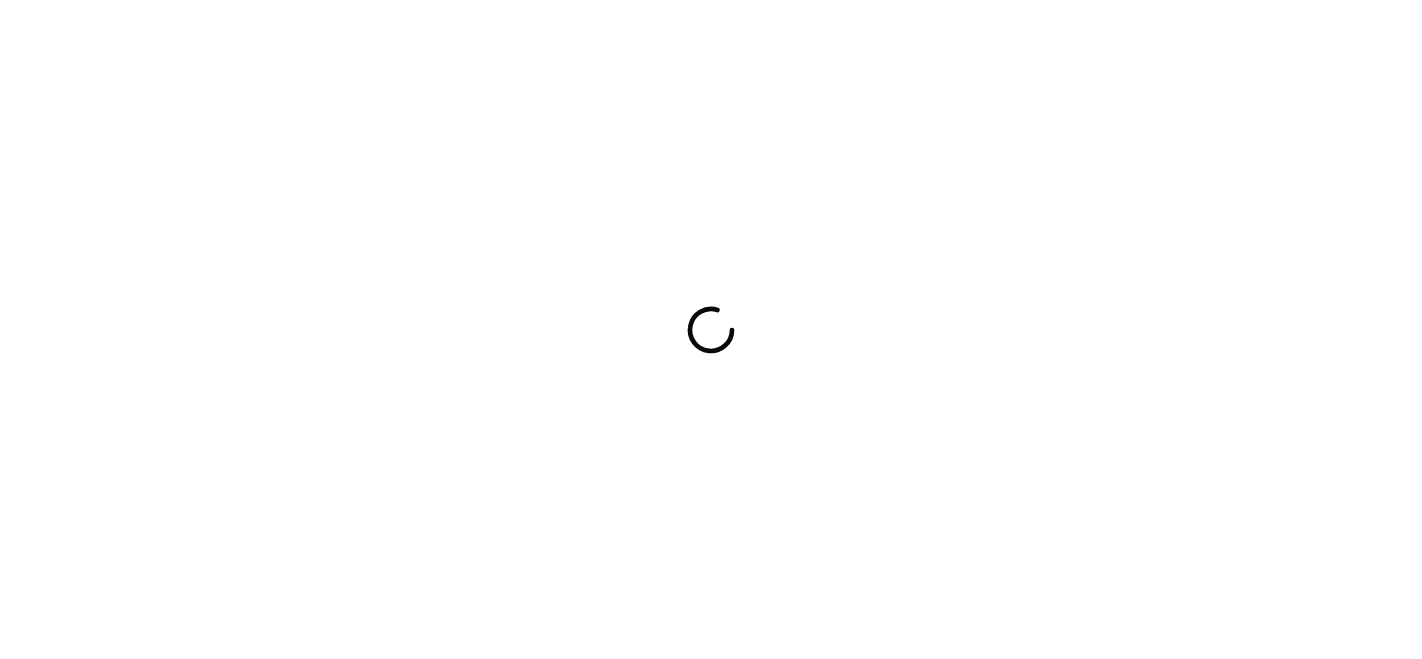 scroll, scrollTop: 0, scrollLeft: 0, axis: both 